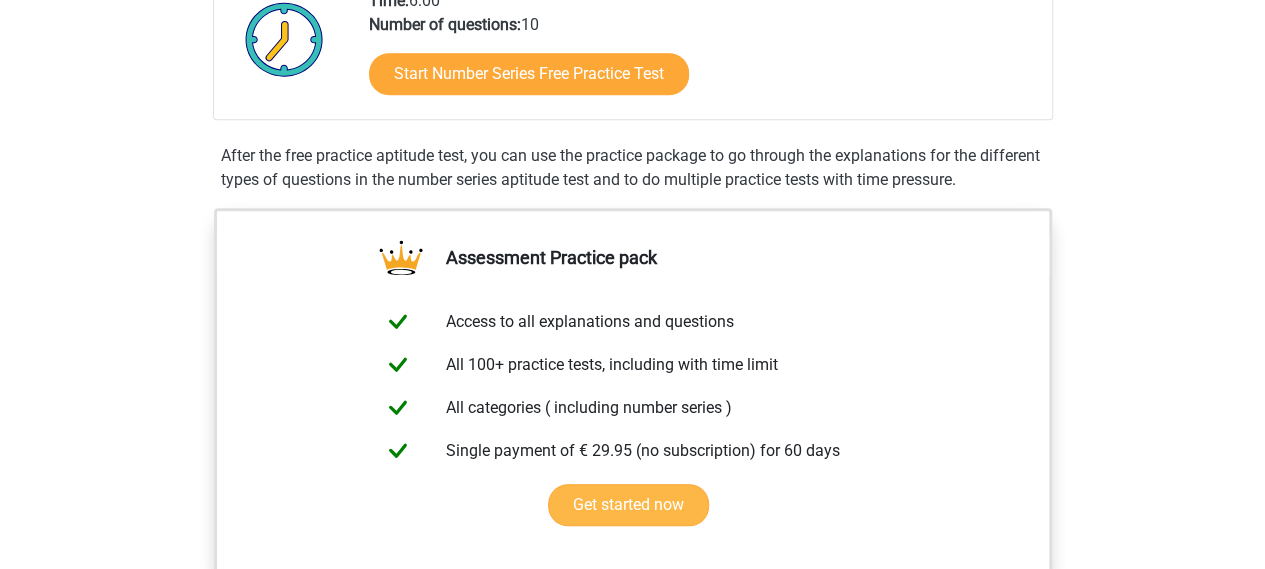 scroll, scrollTop: 400, scrollLeft: 0, axis: vertical 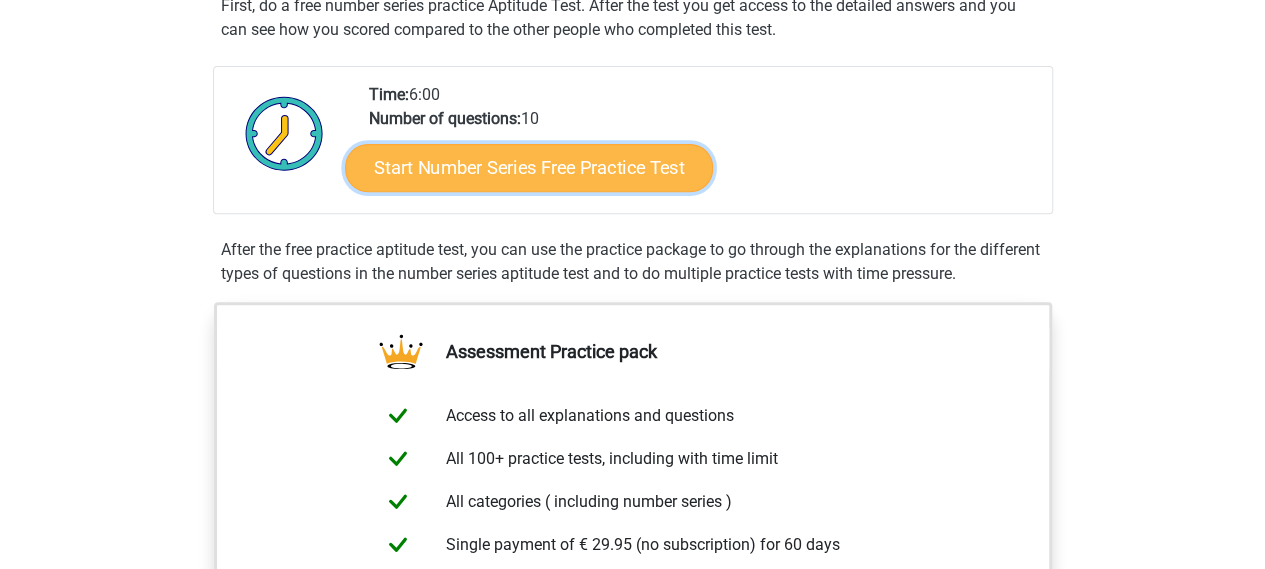 click on "Start Number Series
Free Practice Test" at bounding box center [529, 167] 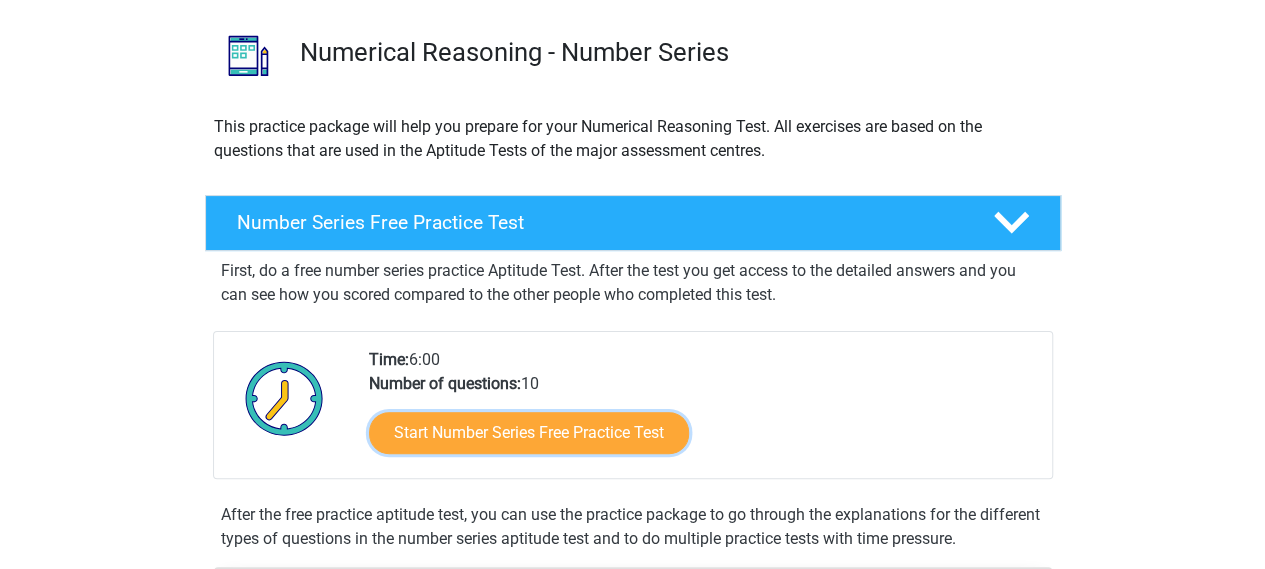 scroll, scrollTop: 133, scrollLeft: 0, axis: vertical 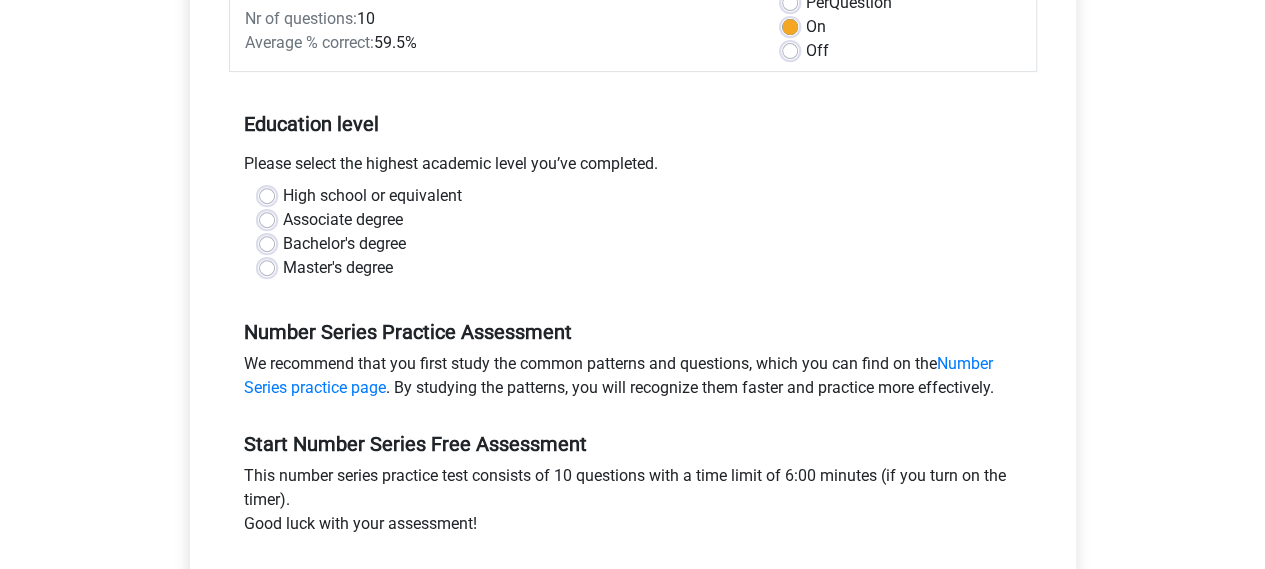 click on "Bachelor's degree" at bounding box center (344, 244) 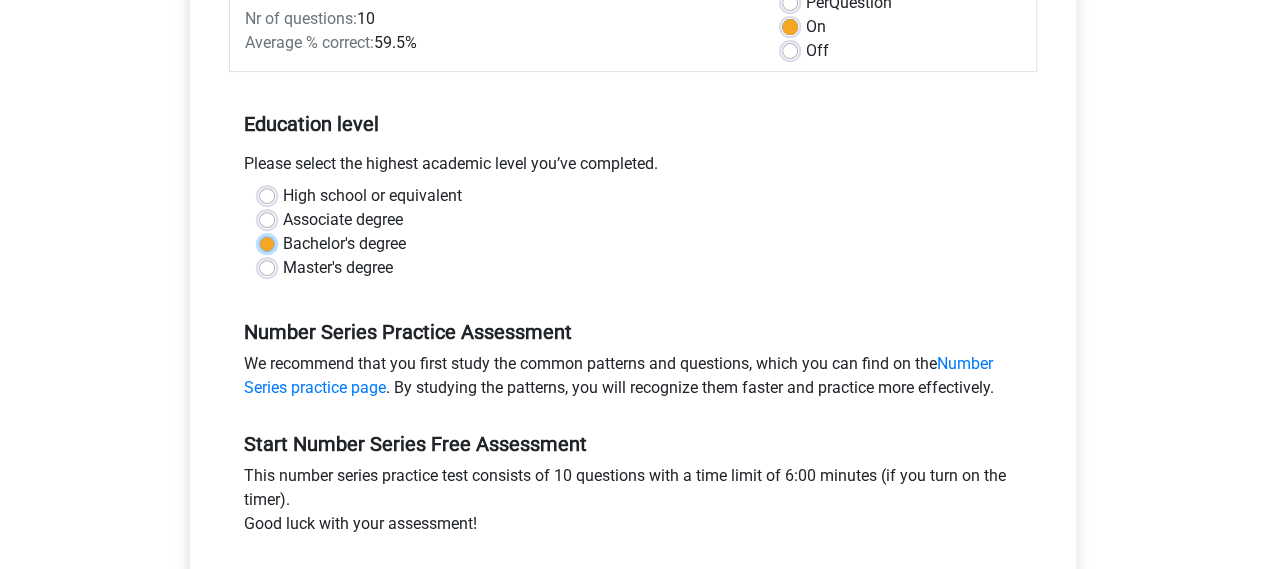 click on "Bachelor's degree" at bounding box center (267, 242) 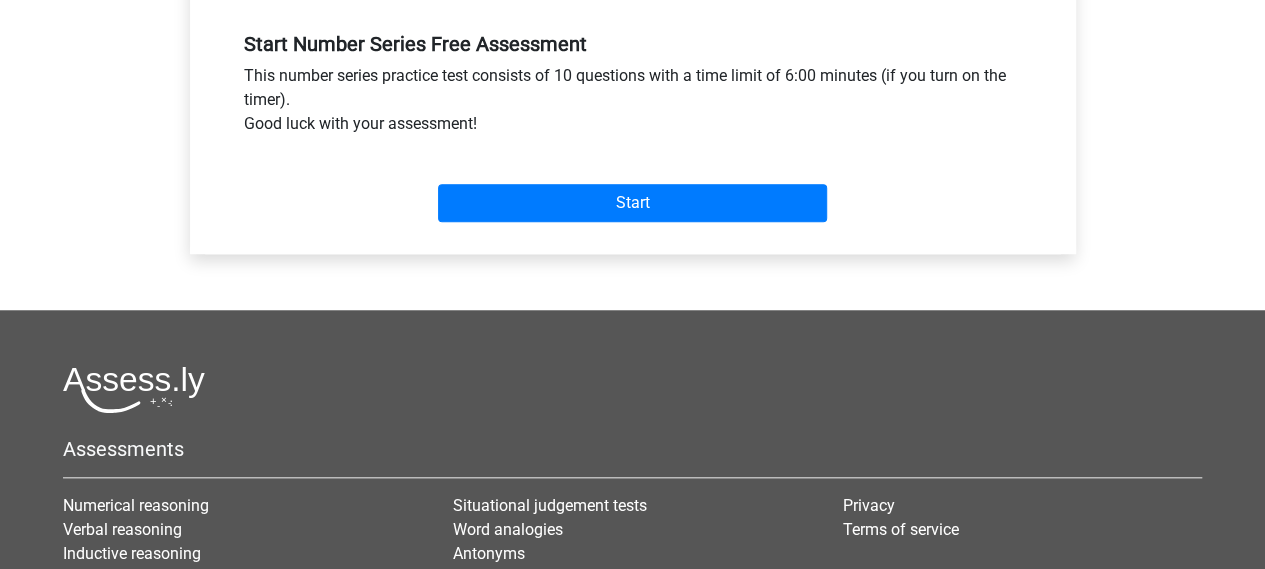 scroll, scrollTop: 718, scrollLeft: 0, axis: vertical 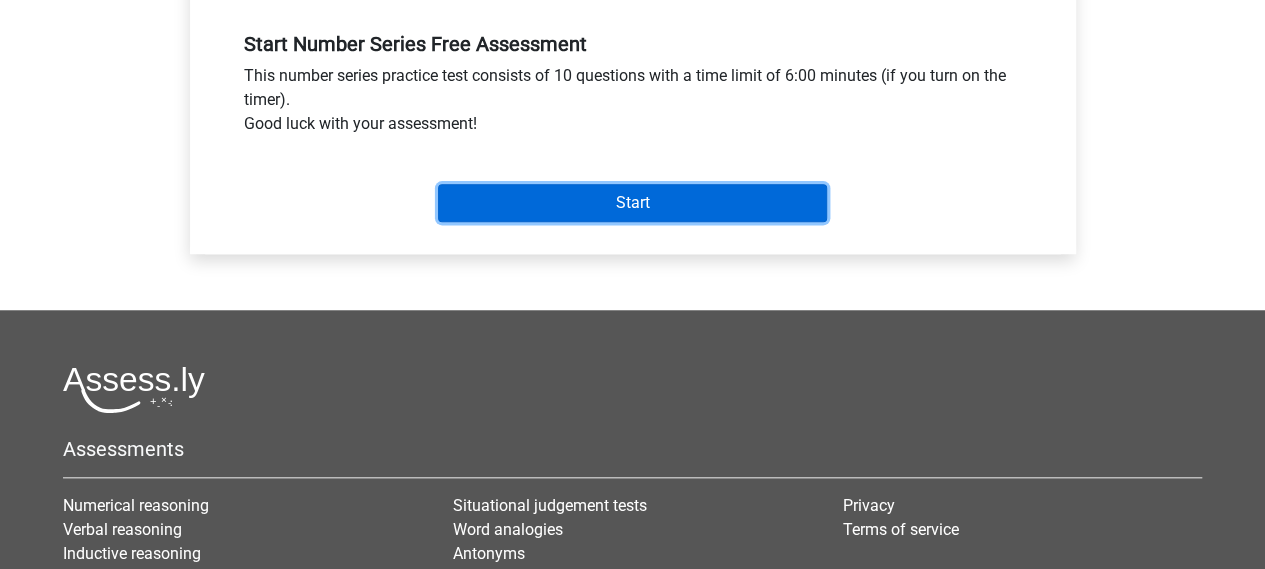 click on "Start" at bounding box center (632, 203) 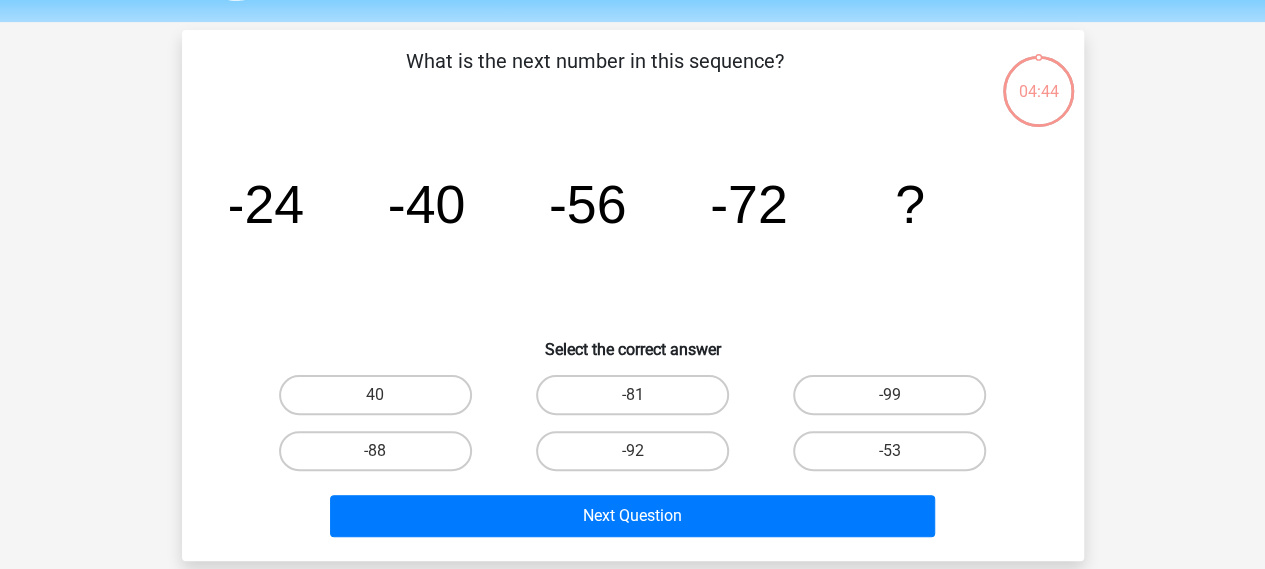 scroll, scrollTop: 133, scrollLeft: 0, axis: vertical 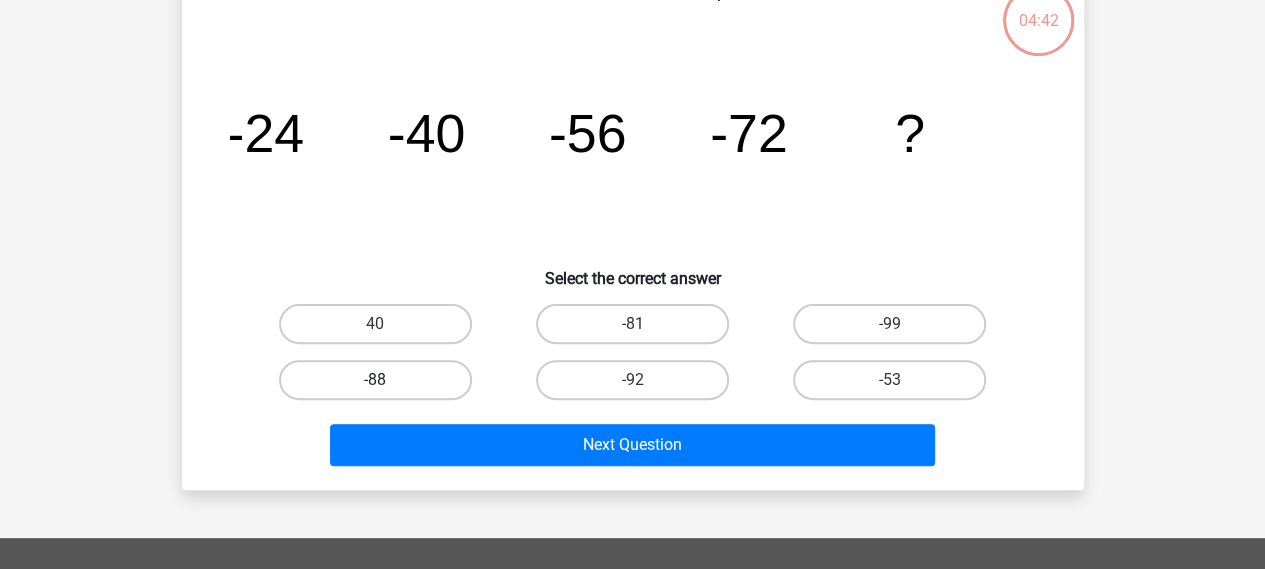 click on "-88" at bounding box center [375, 380] 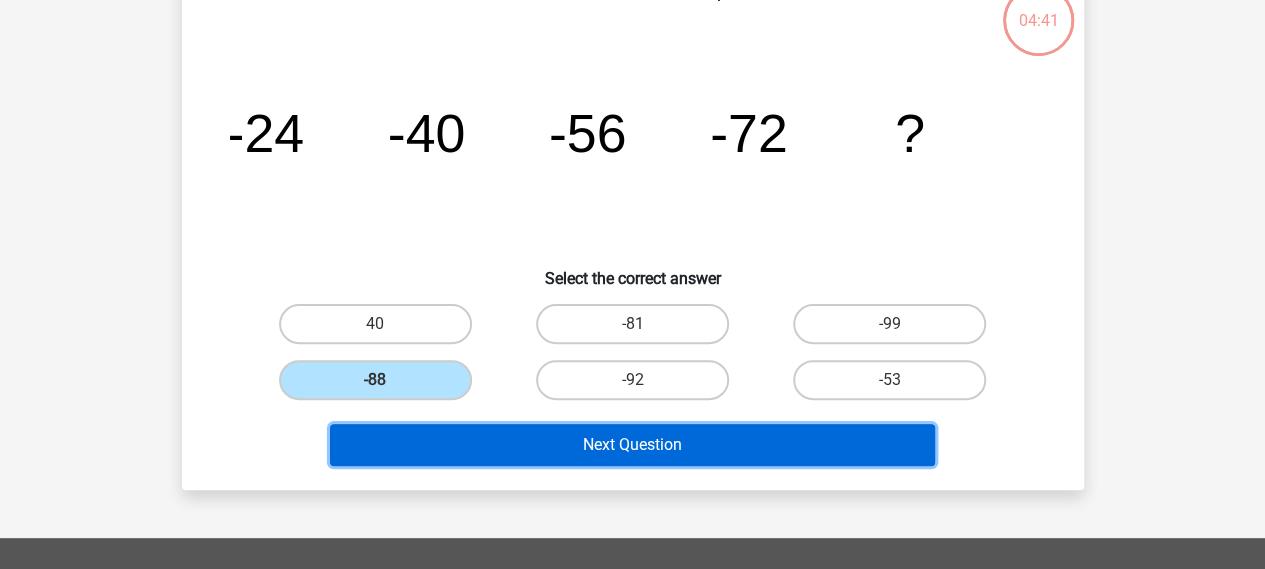 click on "Next Question" at bounding box center [632, 445] 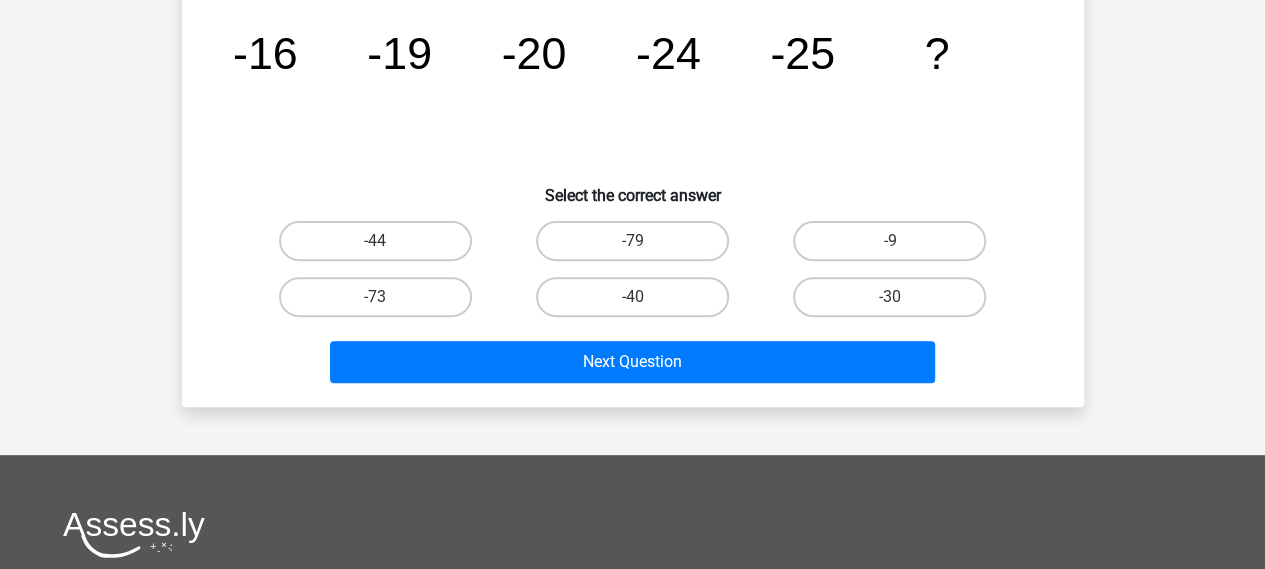 scroll, scrollTop: 266, scrollLeft: 0, axis: vertical 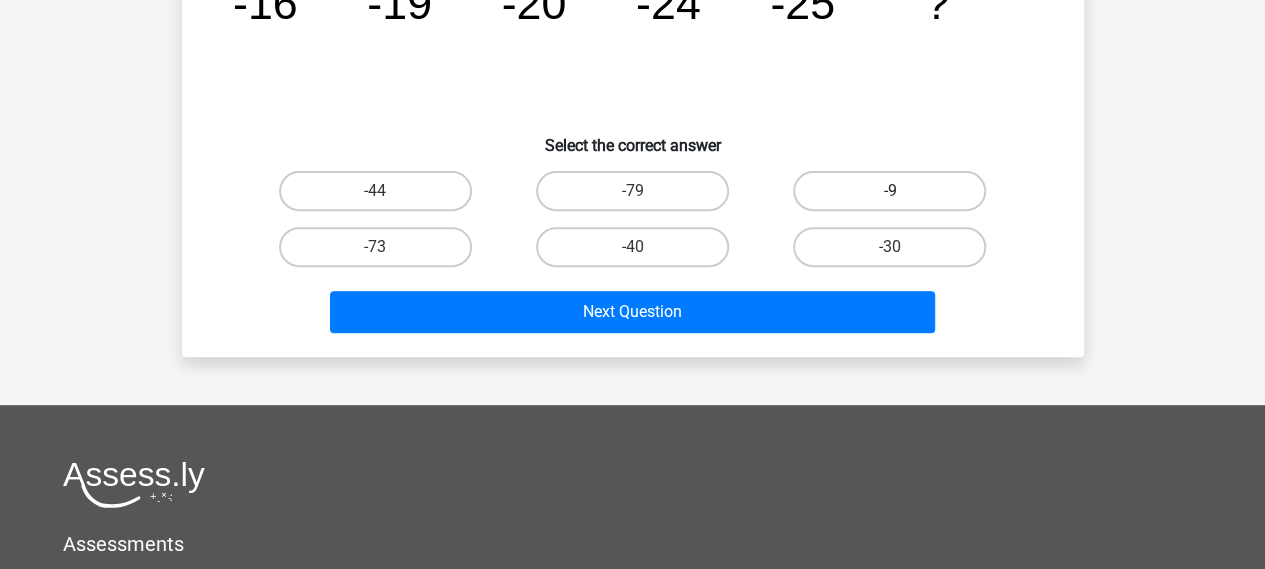 click on "-9" at bounding box center (889, 191) 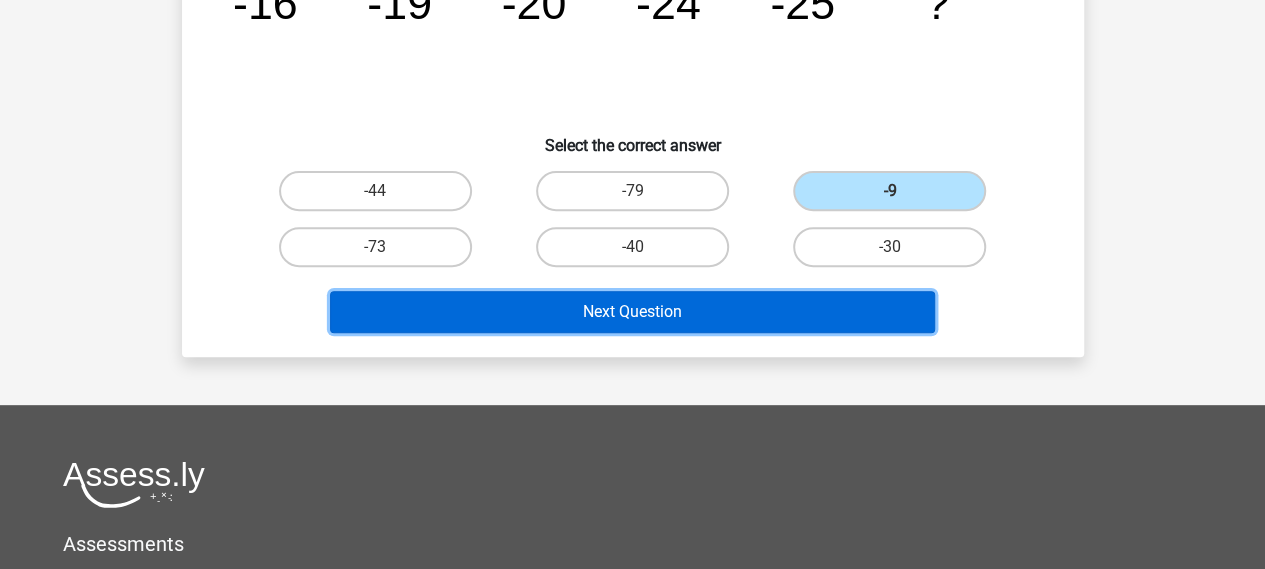 click on "Next Question" at bounding box center (632, 312) 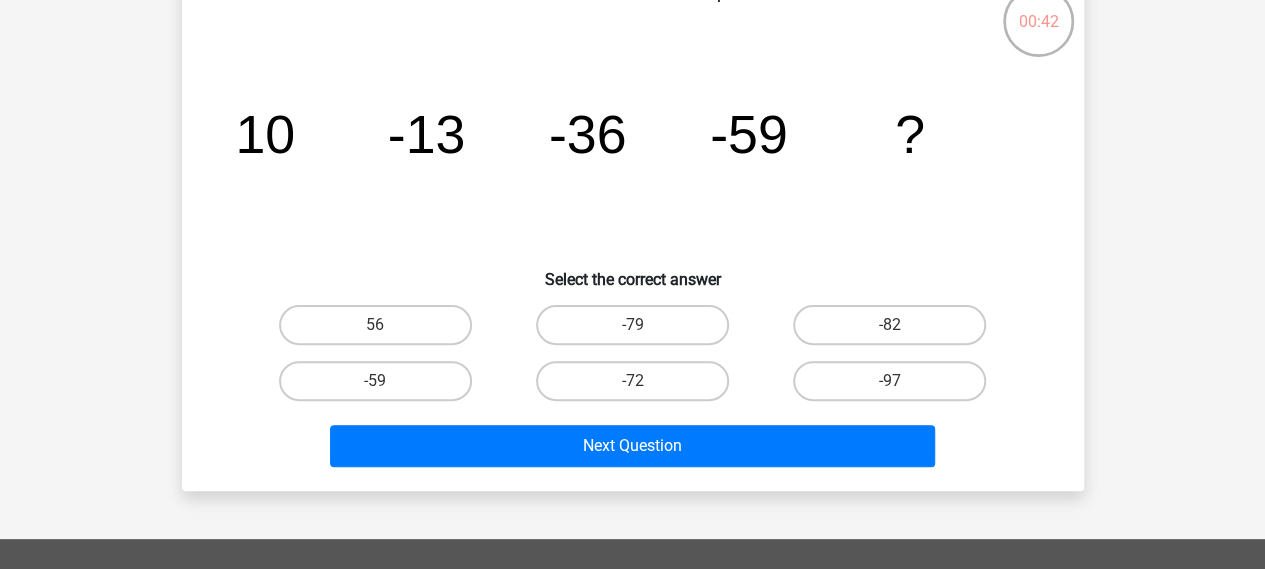 scroll, scrollTop: 92, scrollLeft: 0, axis: vertical 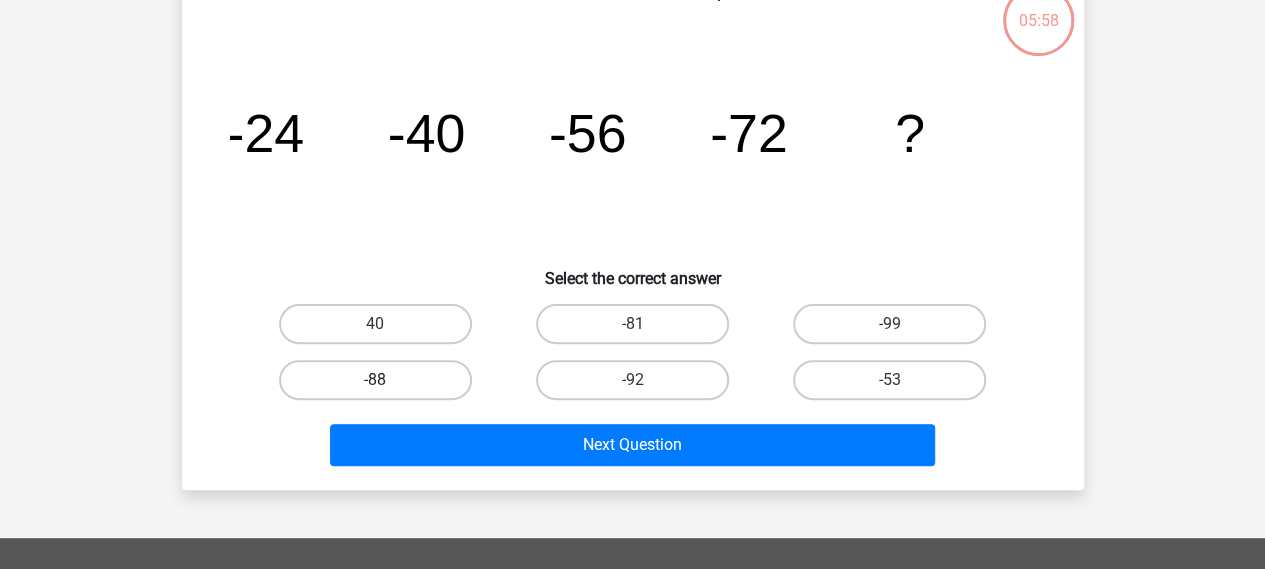 click on "-88" at bounding box center (375, 380) 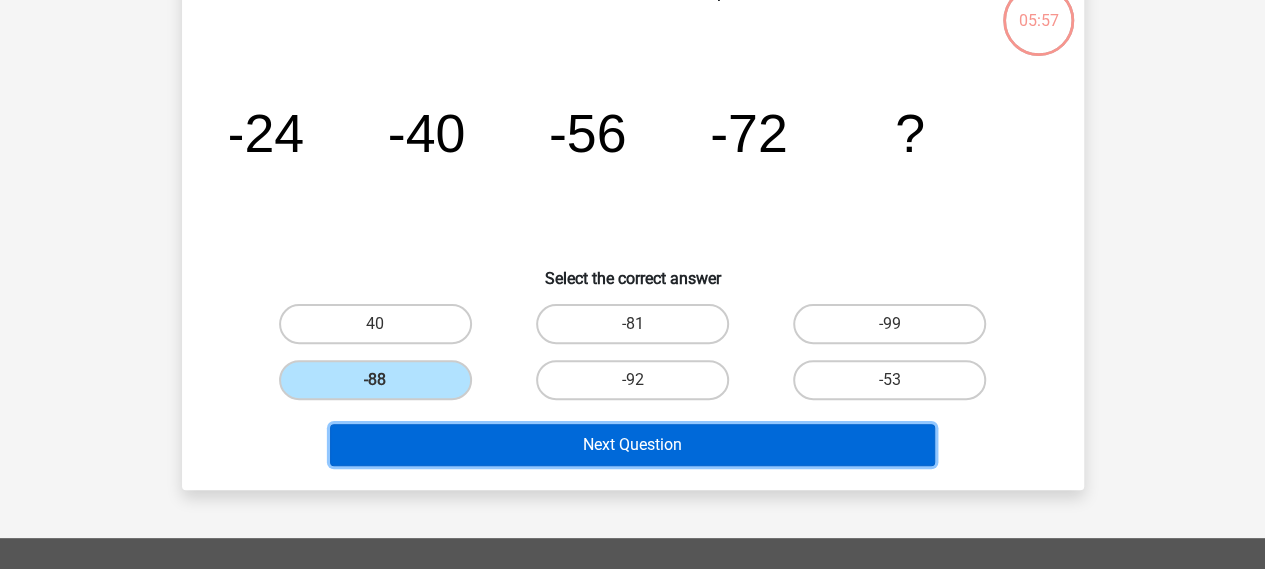 click on "Next Question" at bounding box center (632, 445) 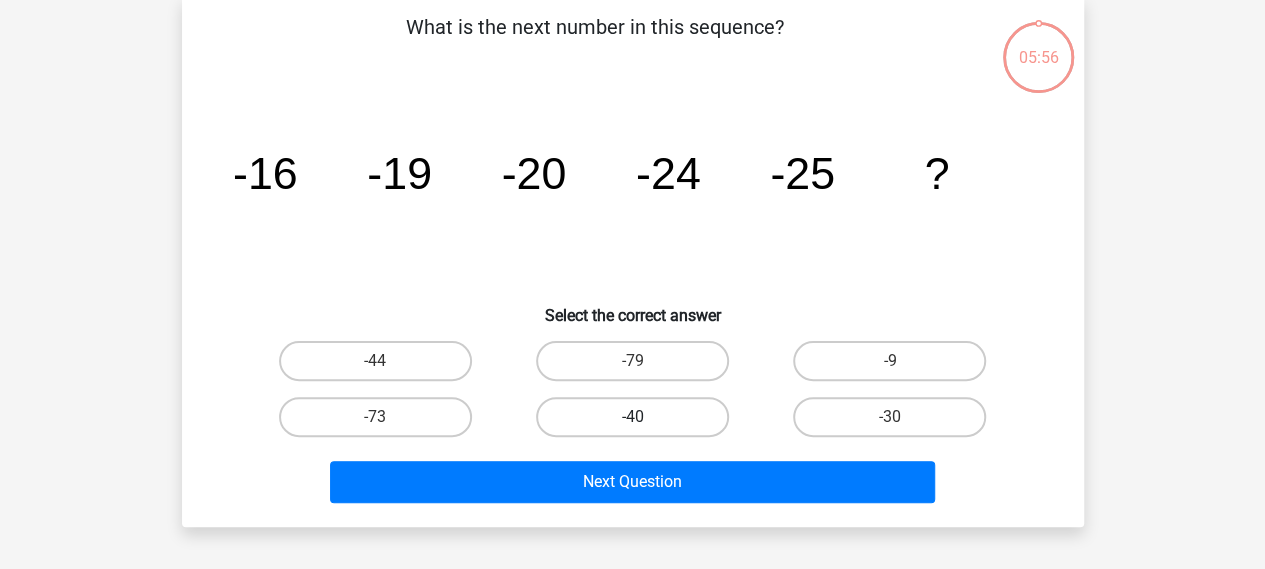 scroll, scrollTop: 92, scrollLeft: 0, axis: vertical 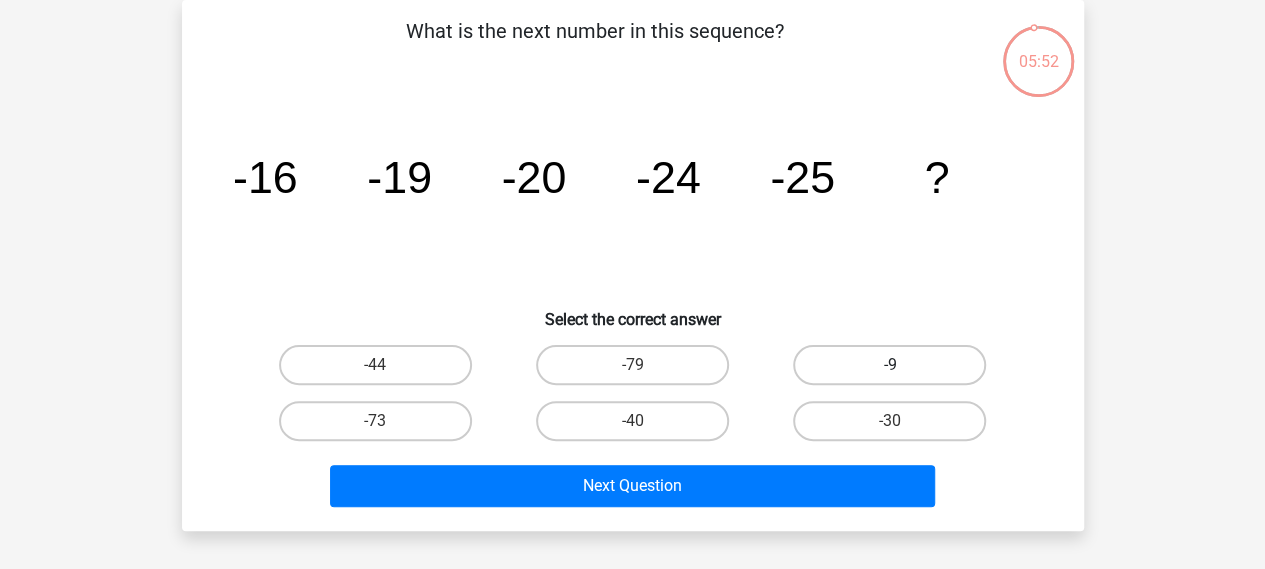 click on "-9" at bounding box center (889, 365) 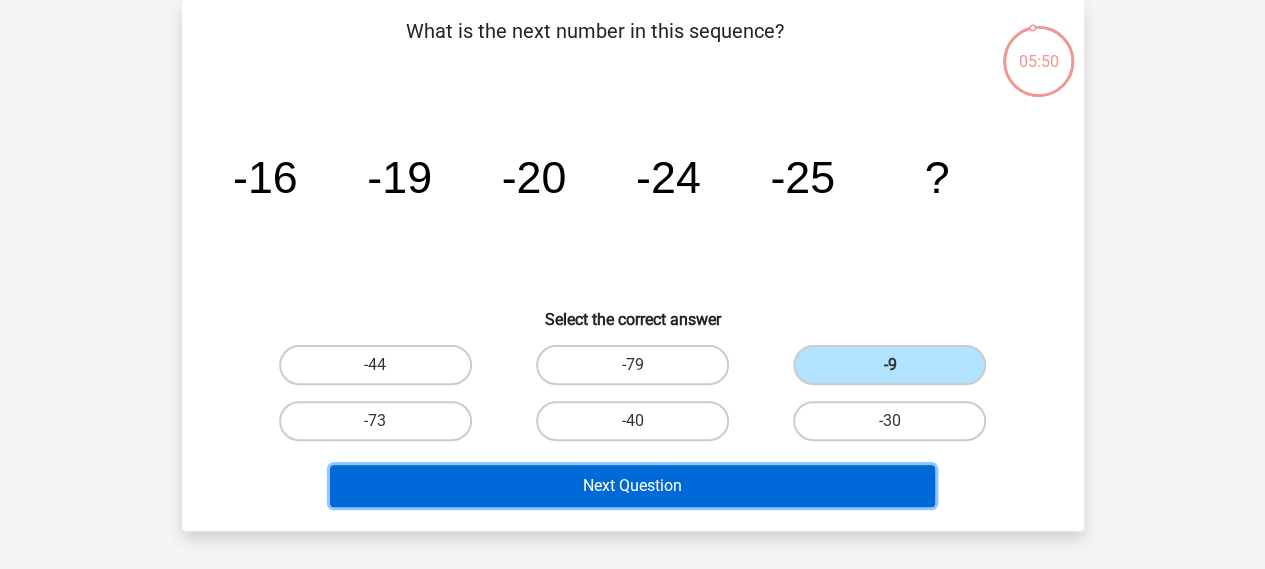 click on "Next Question" at bounding box center (632, 486) 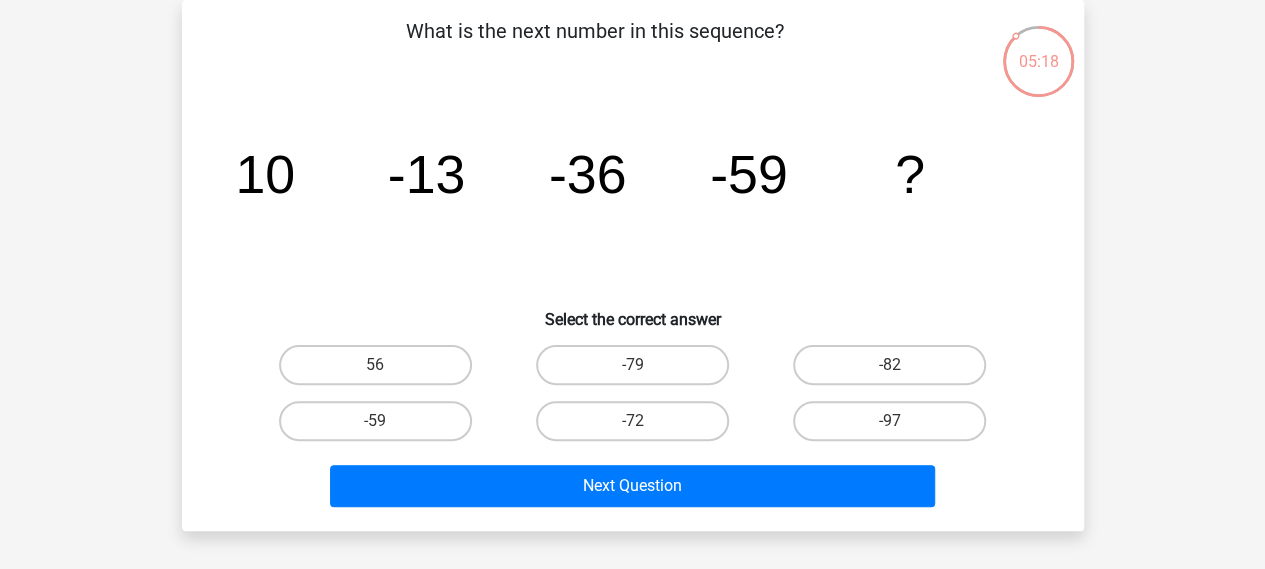 click on "Select the correct answer" at bounding box center [633, 311] 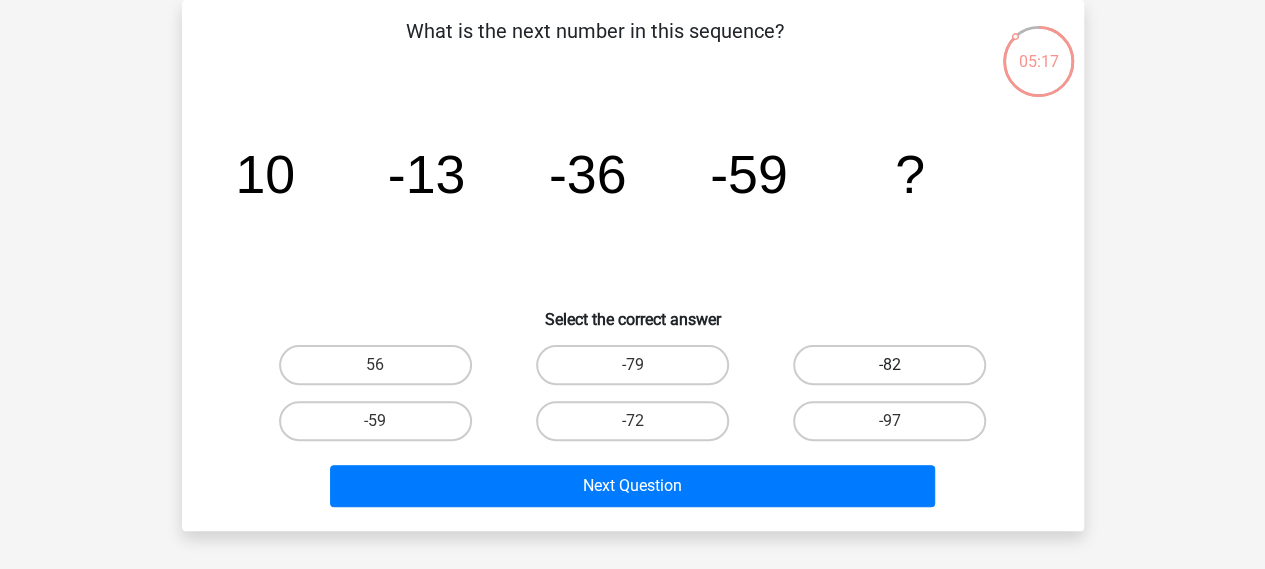 click on "-82" at bounding box center [889, 365] 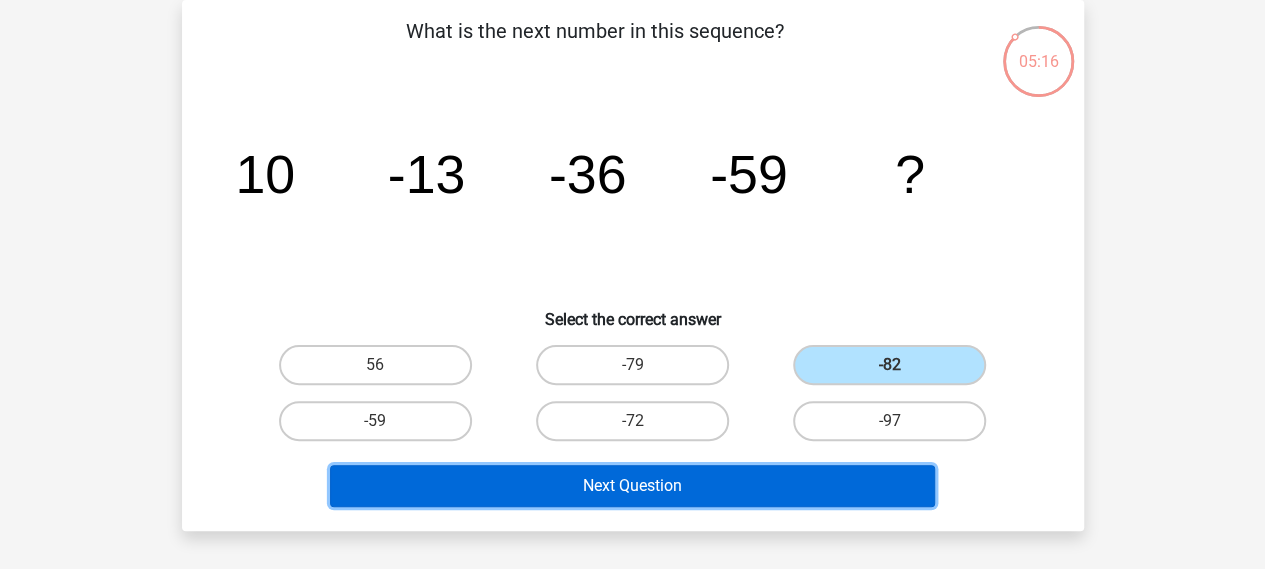 click on "Next Question" at bounding box center (632, 486) 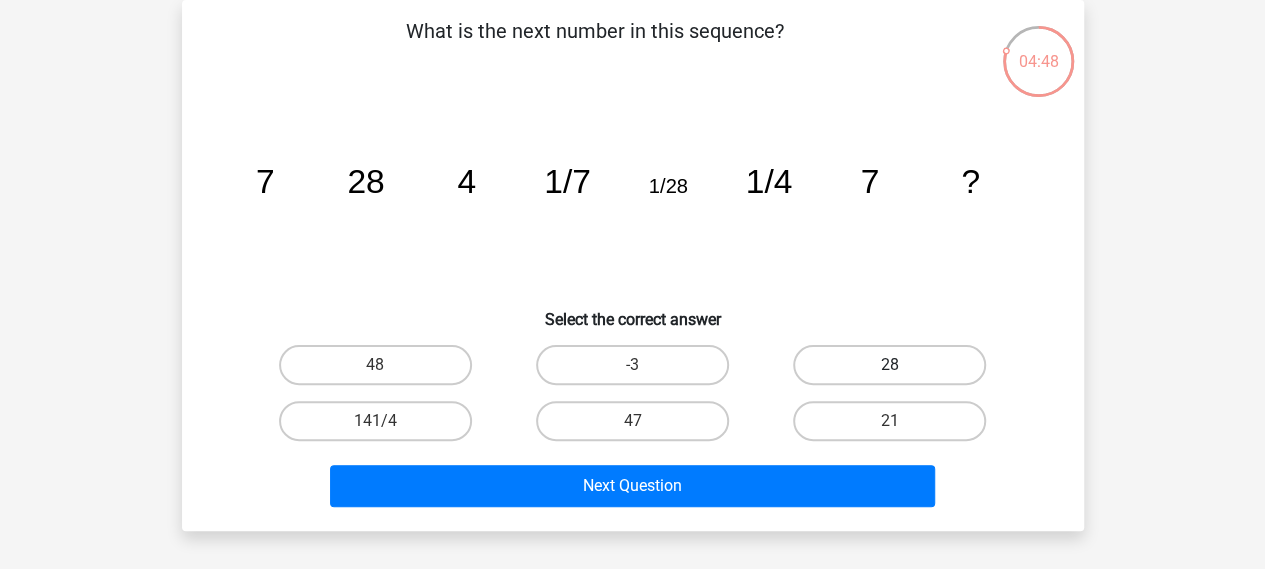 click on "28" at bounding box center (889, 365) 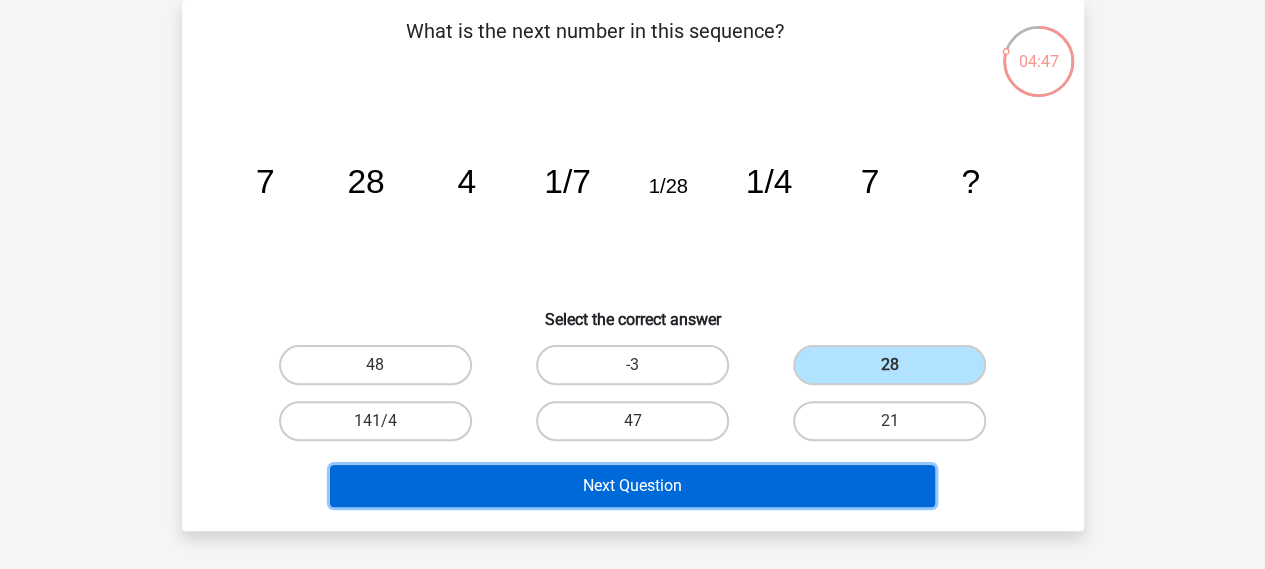 click on "Next Question" at bounding box center (632, 486) 